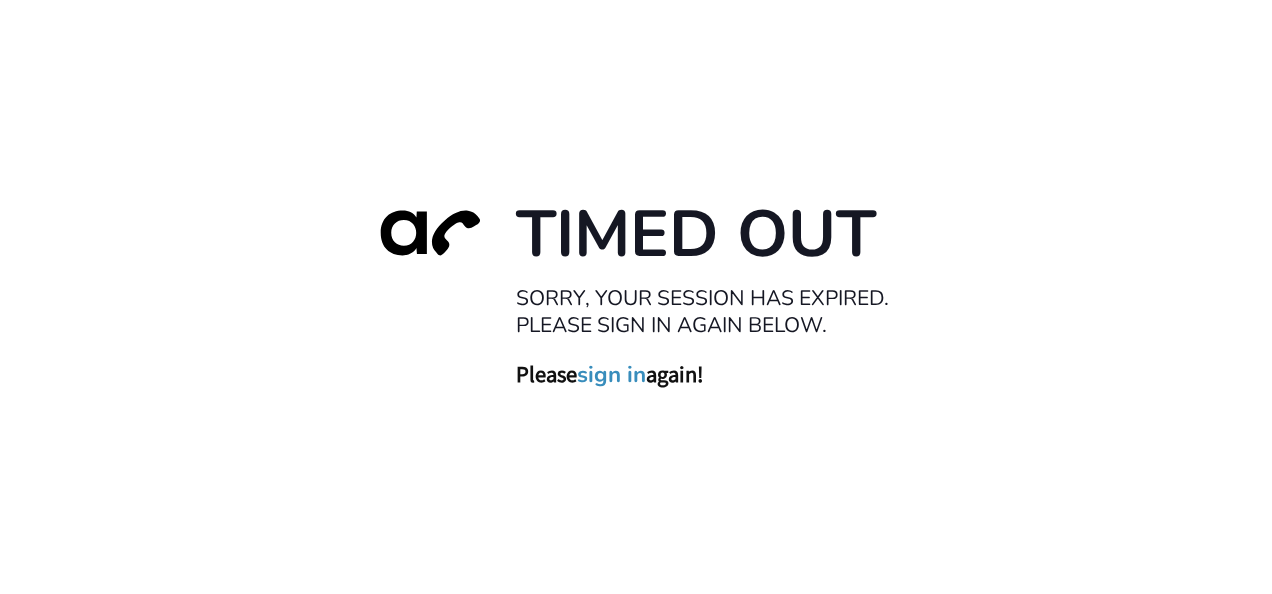 scroll, scrollTop: 0, scrollLeft: 0, axis: both 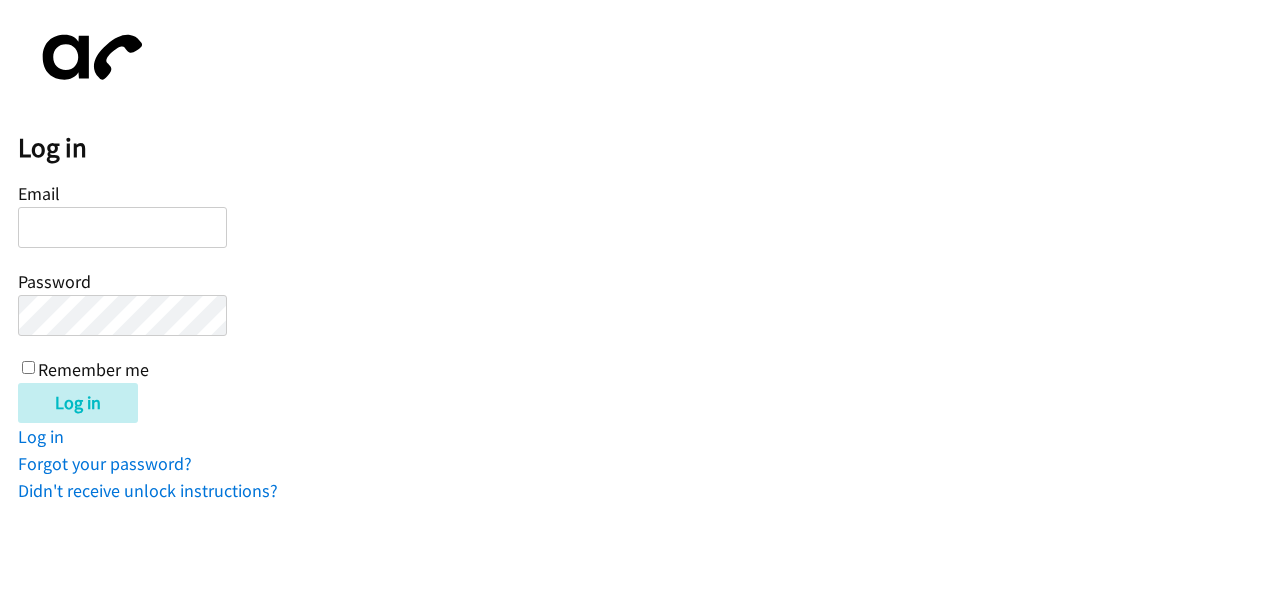 click on "Email
Password
Remember me" at bounding box center [122, 280] 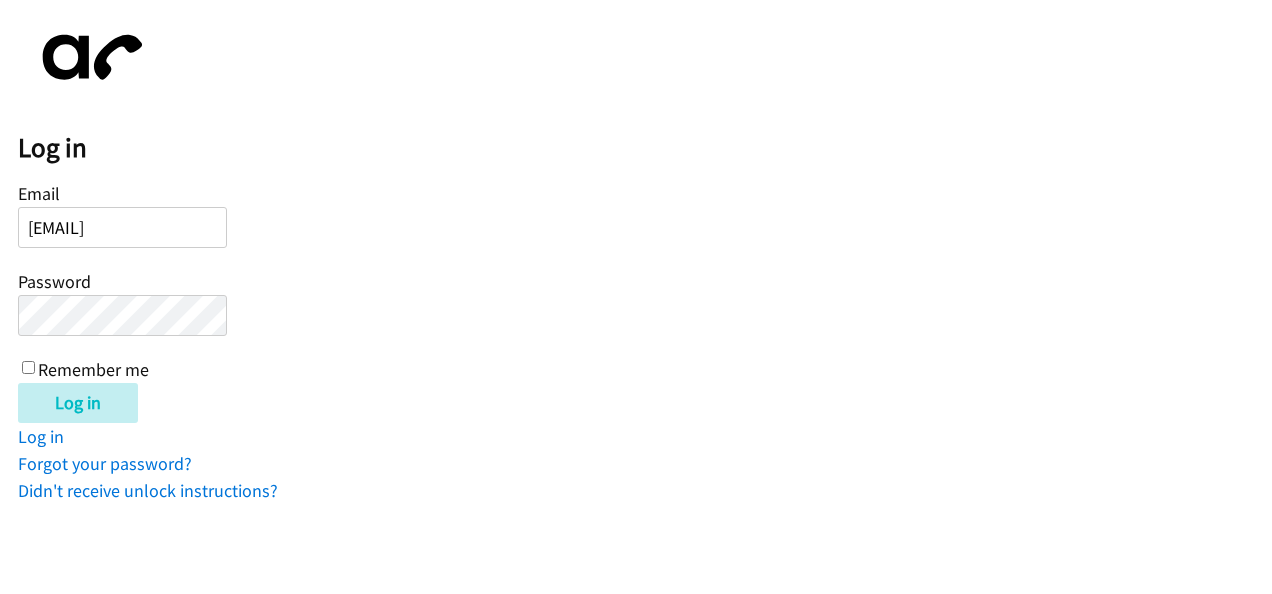 click on "[EMAIL]" at bounding box center (122, 227) 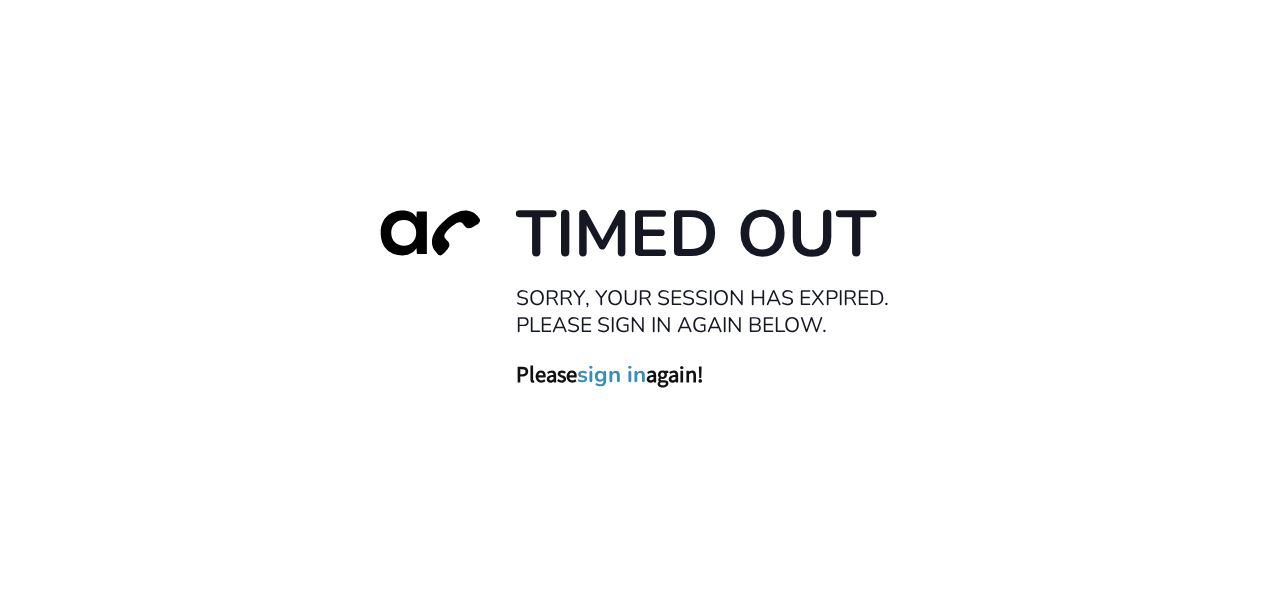 scroll, scrollTop: 0, scrollLeft: 0, axis: both 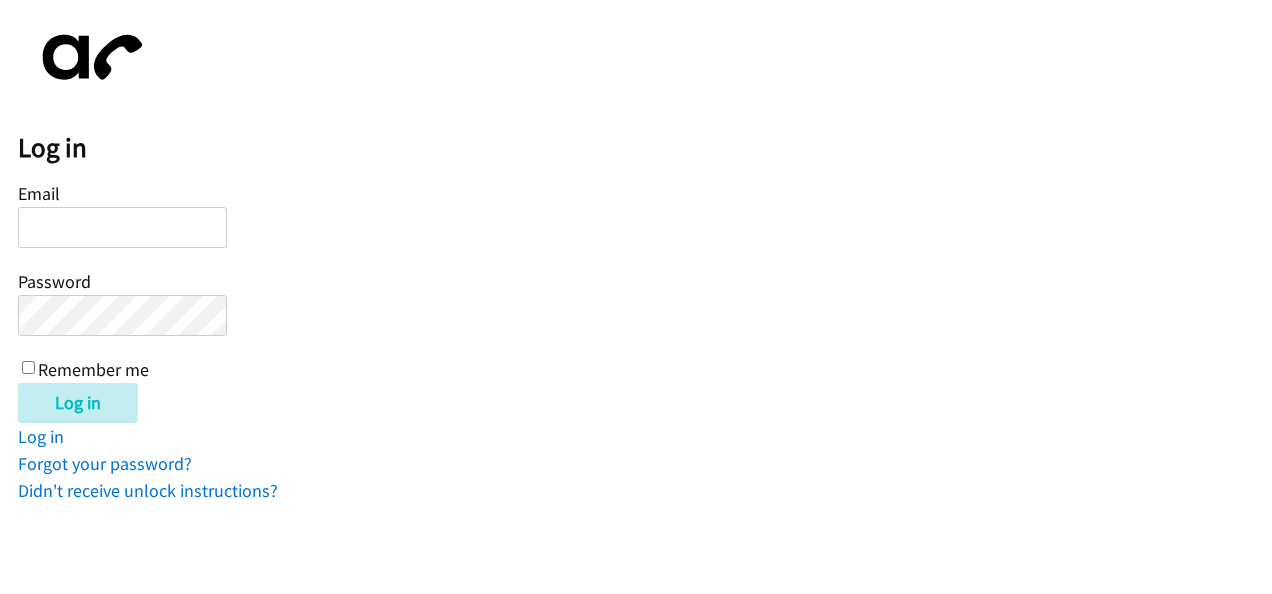 click on "Email" at bounding box center [122, 227] 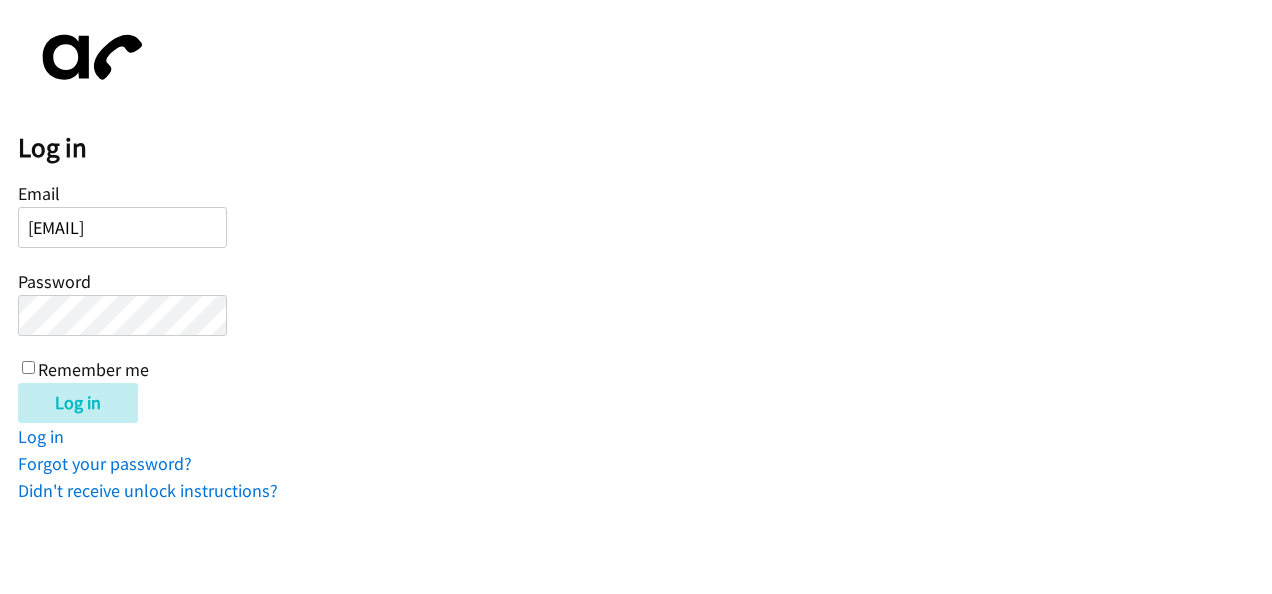 drag, startPoint x: 753, startPoint y: 92, endPoint x: 804, endPoint y: 14, distance: 93.193344 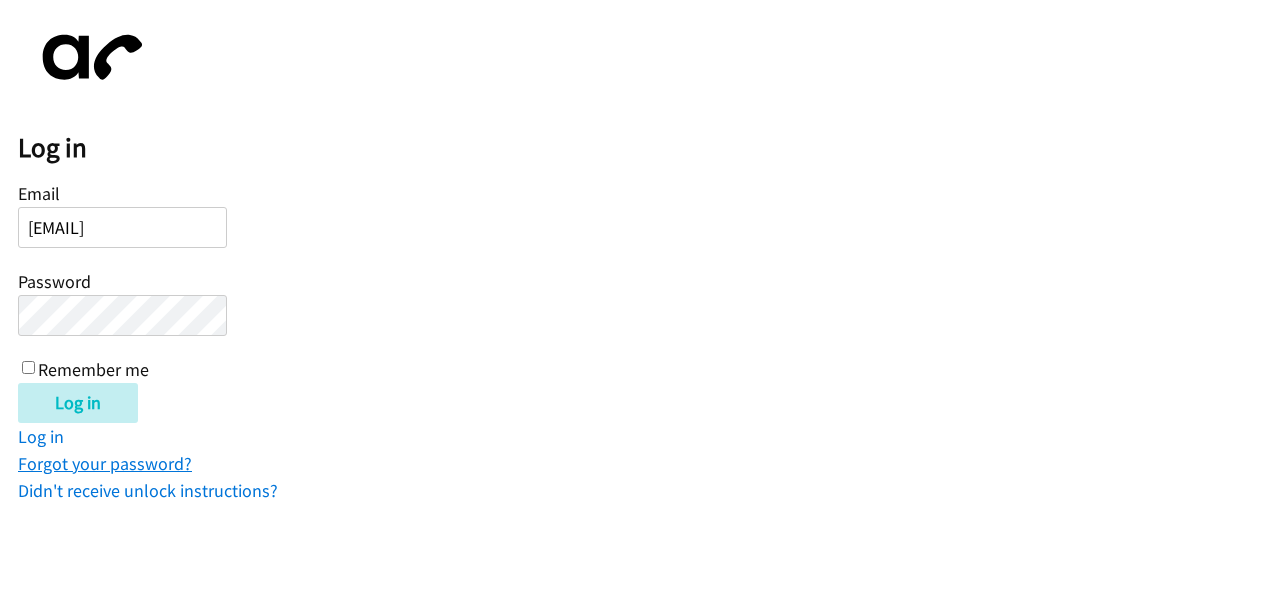 click on "Forgot your password?" at bounding box center (105, 463) 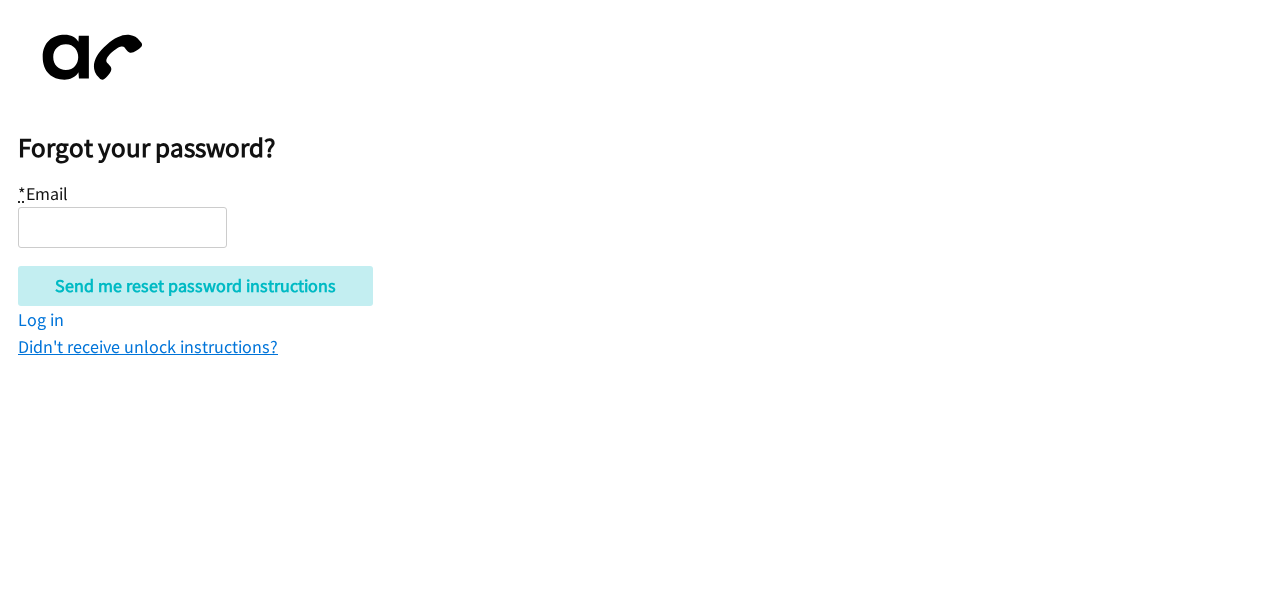 scroll, scrollTop: 0, scrollLeft: 0, axis: both 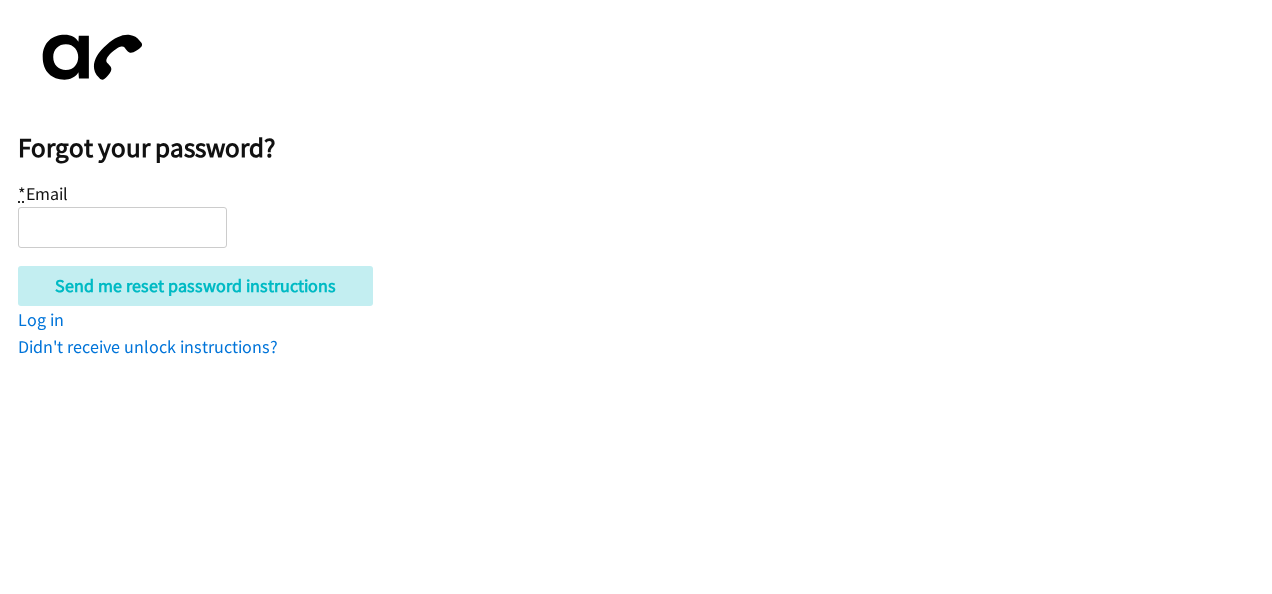 click on "*  Email" at bounding box center [122, 227] 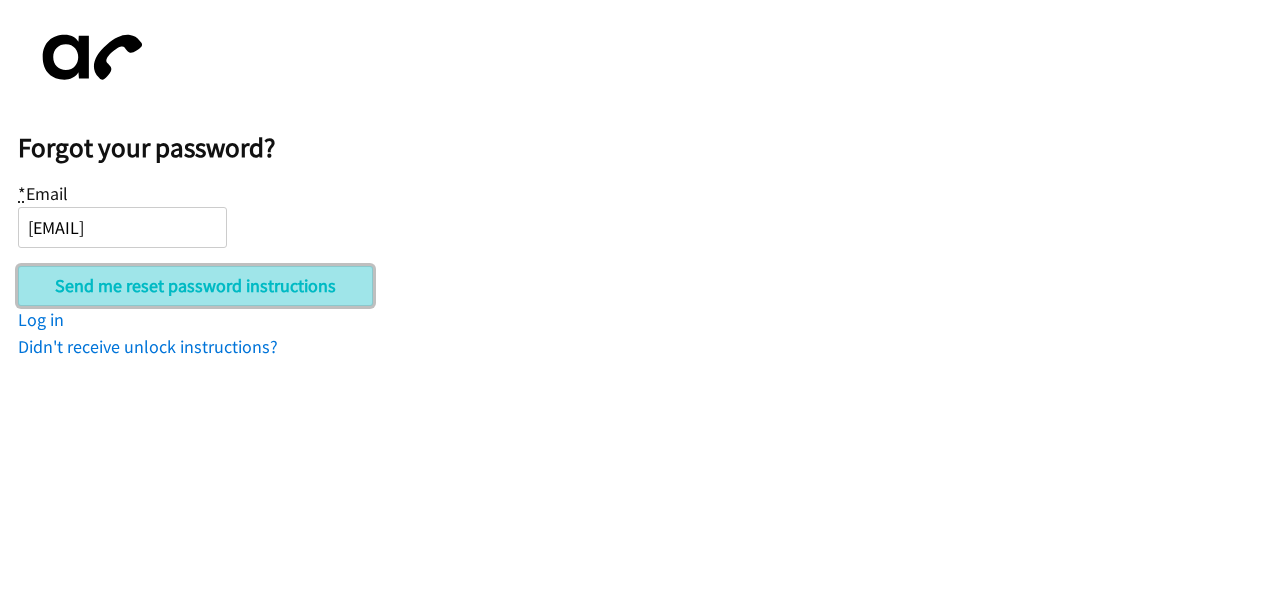 click on "Send me reset password instructions" at bounding box center [195, 286] 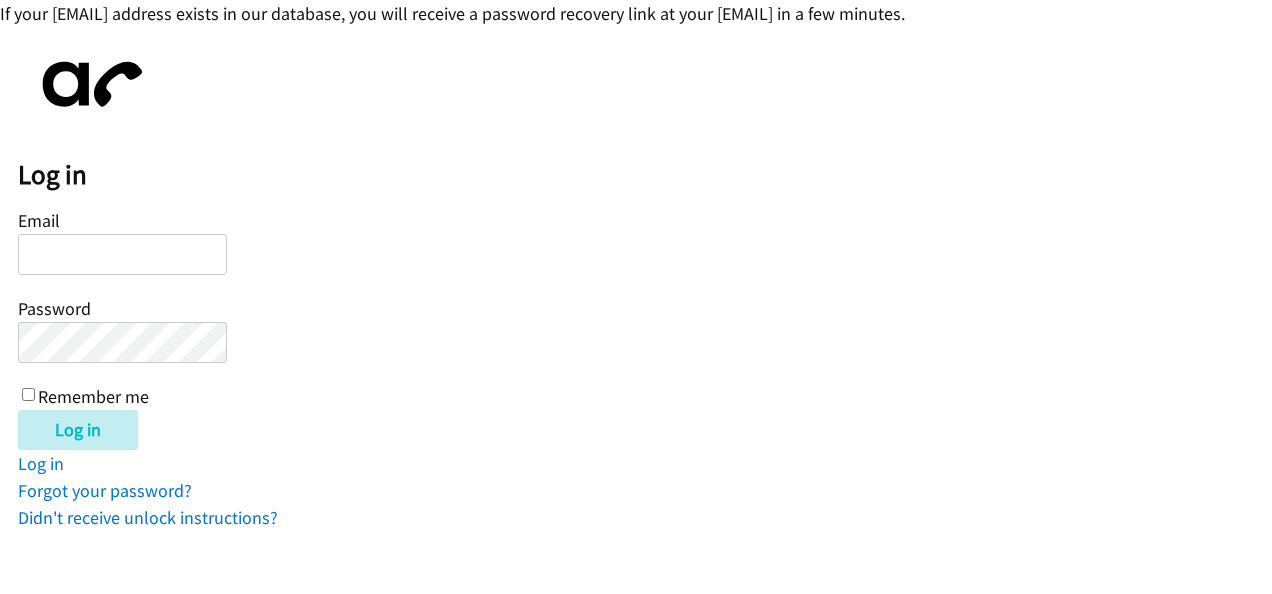 scroll, scrollTop: 0, scrollLeft: 0, axis: both 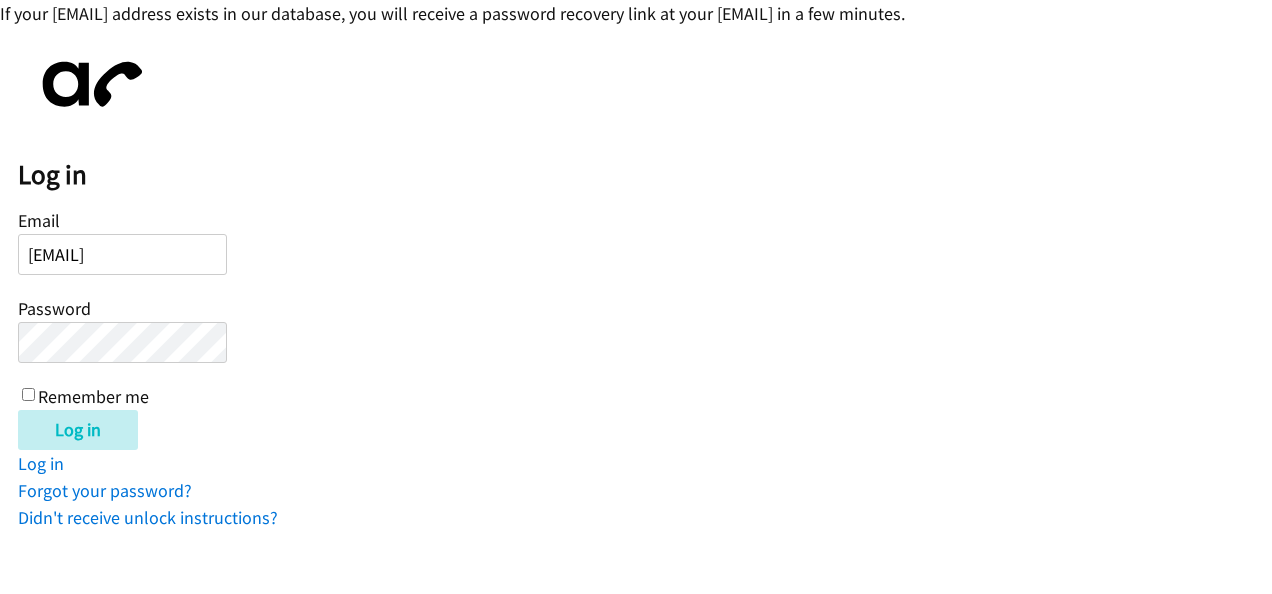 click on "Log in" at bounding box center [78, 430] 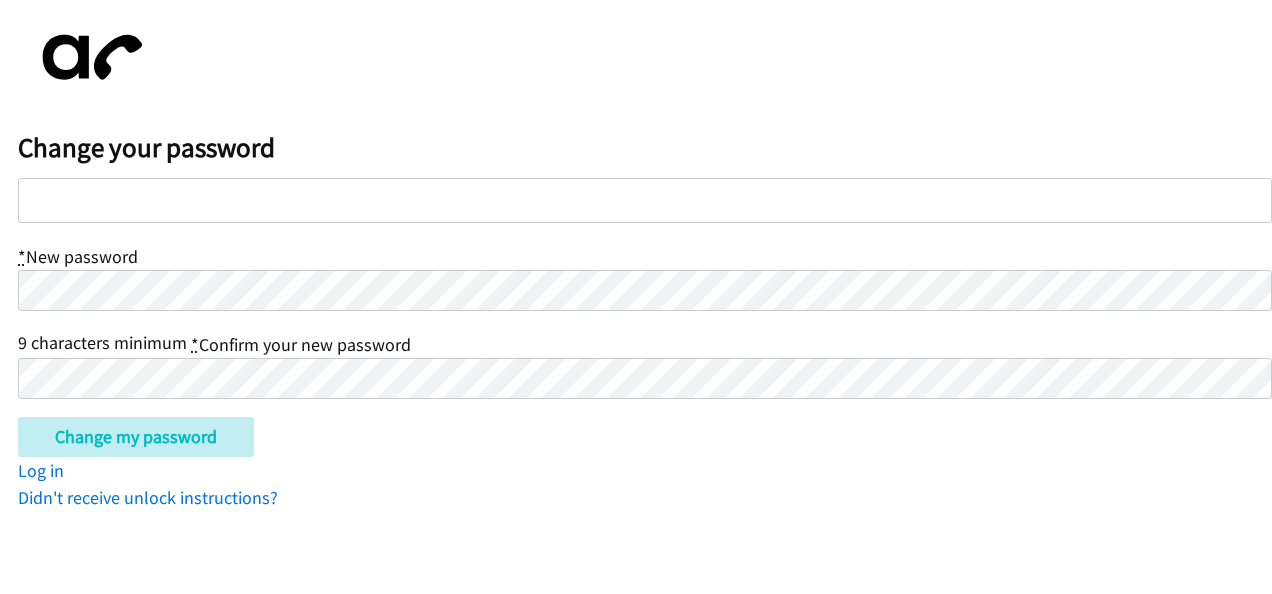 scroll, scrollTop: 0, scrollLeft: 0, axis: both 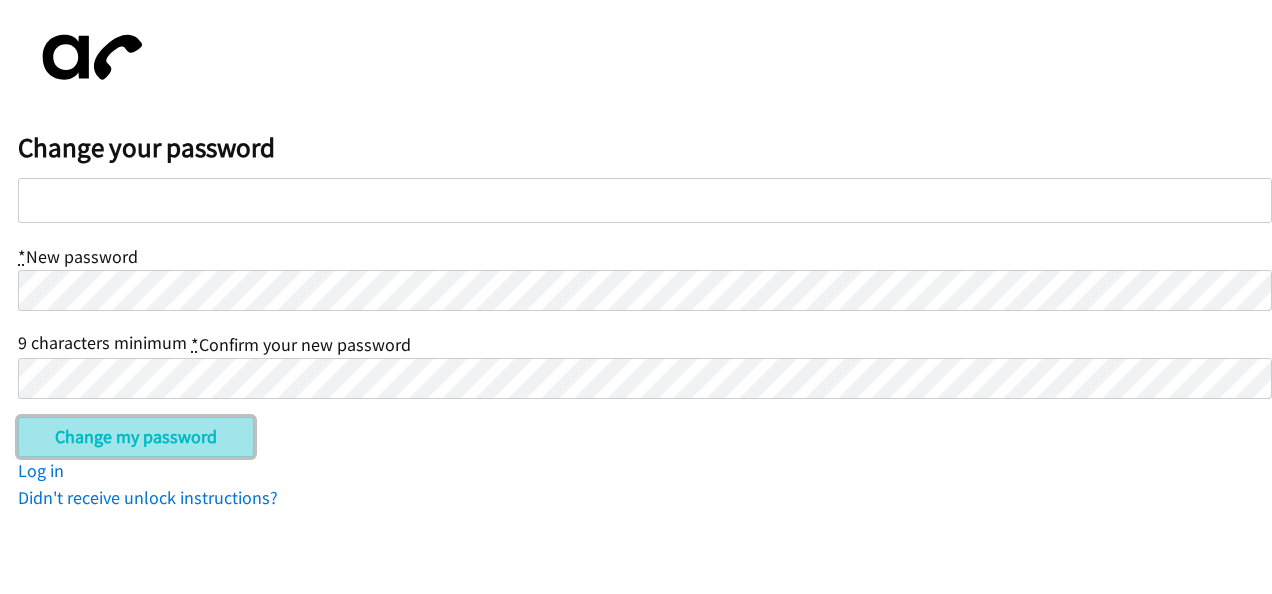 click on "Change my password" at bounding box center (136, 437) 